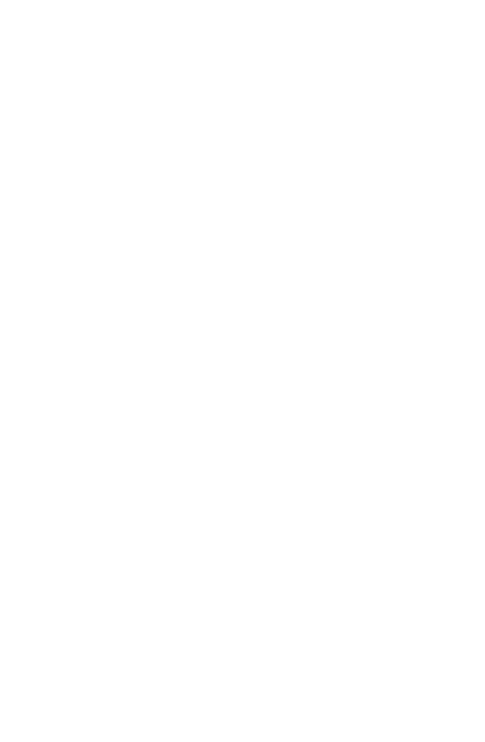 scroll, scrollTop: 0, scrollLeft: 0, axis: both 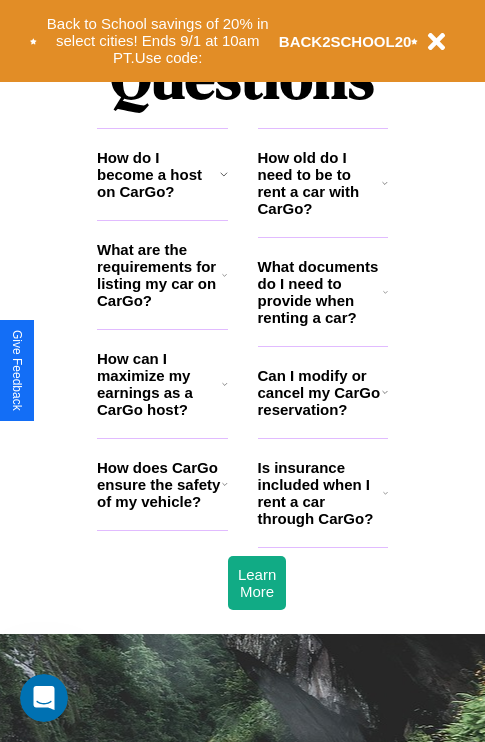 click on "How old do I need to be to rent a car with CarGo?" at bounding box center (320, 183) 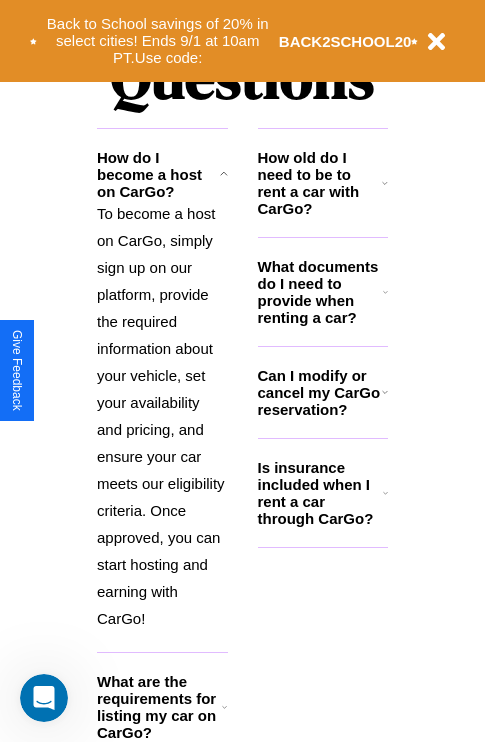 click on "What documents do I need to provide when renting a car?" at bounding box center (321, 292) 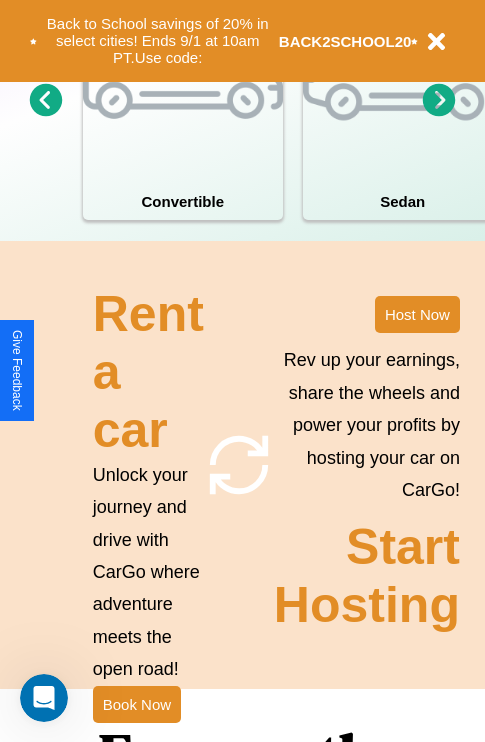 scroll, scrollTop: 1558, scrollLeft: 0, axis: vertical 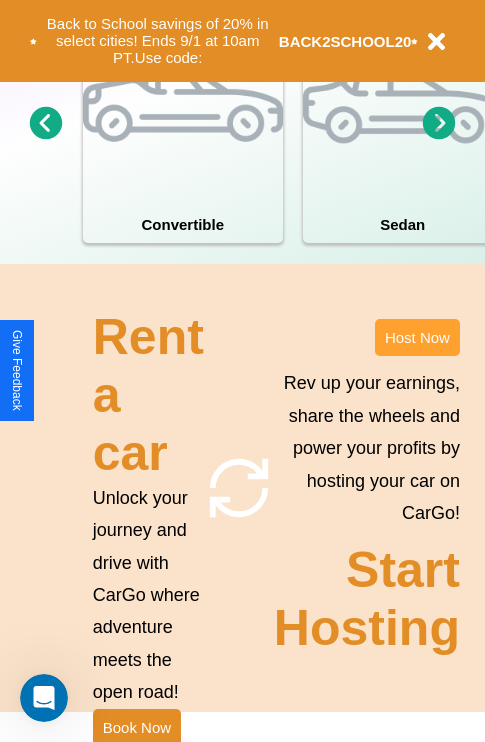click on "Host Now" at bounding box center (417, 337) 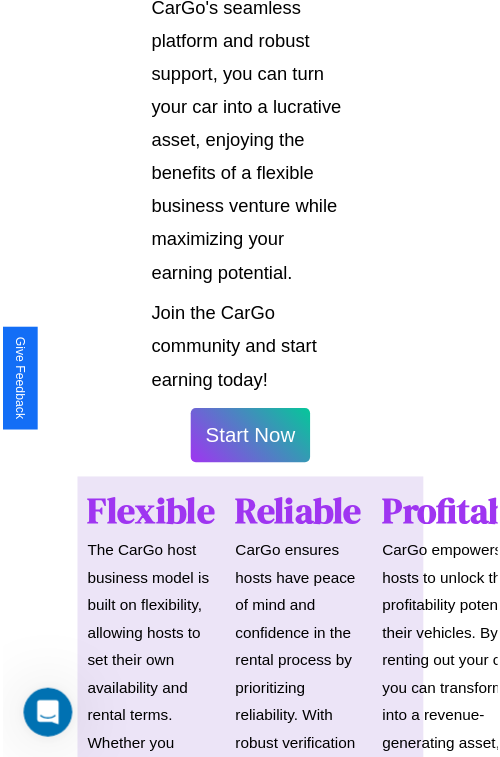 scroll, scrollTop: 1417, scrollLeft: 0, axis: vertical 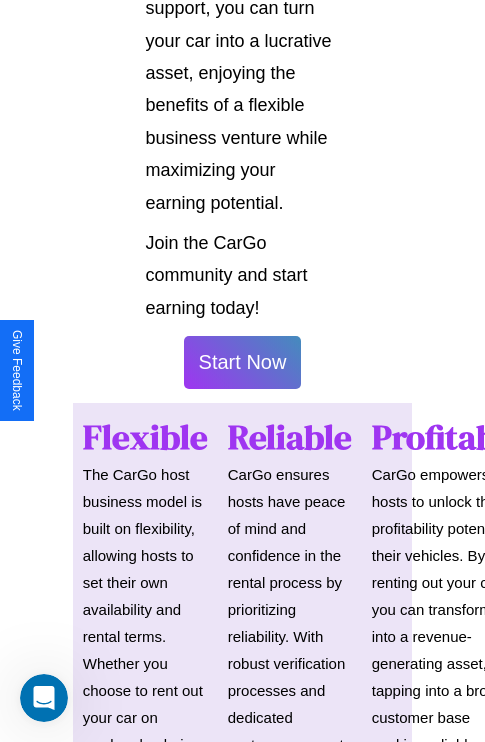 click on "Start Now" at bounding box center (243, 362) 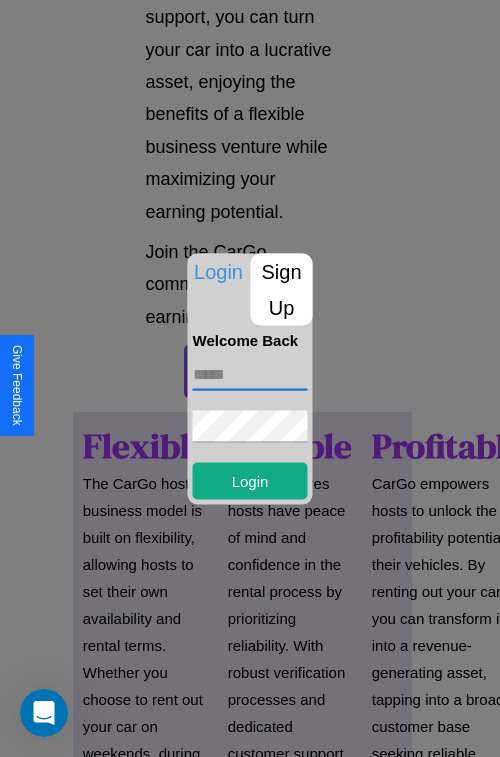 click at bounding box center (250, 374) 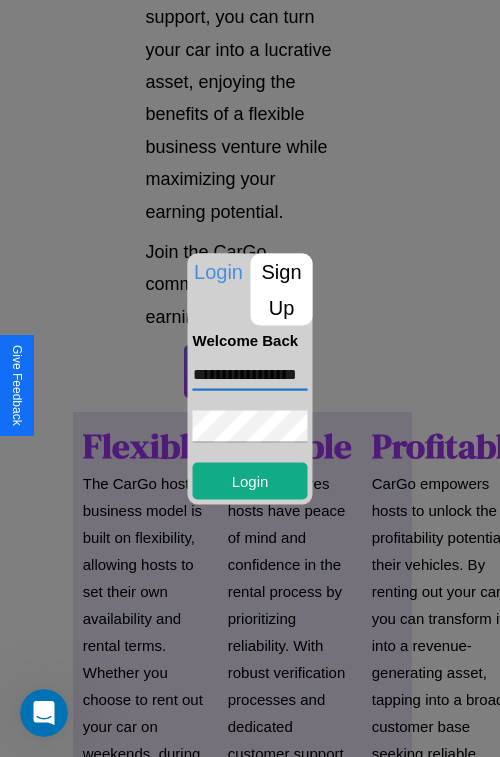 scroll, scrollTop: 0, scrollLeft: 43, axis: horizontal 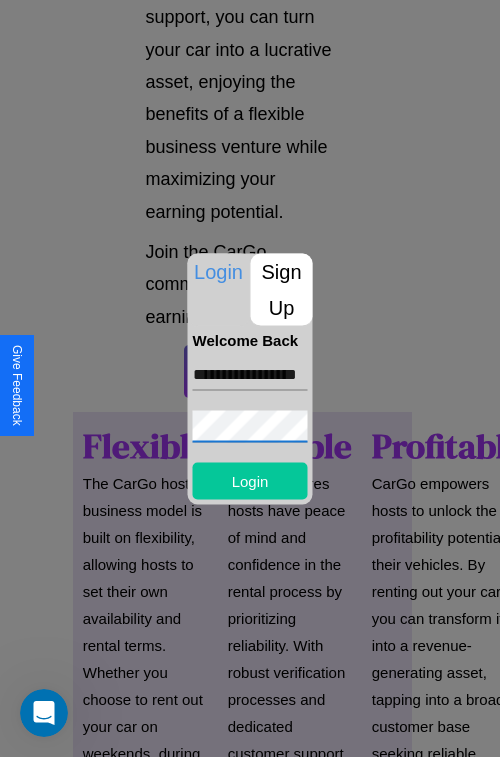 click on "Login" at bounding box center [250, 480] 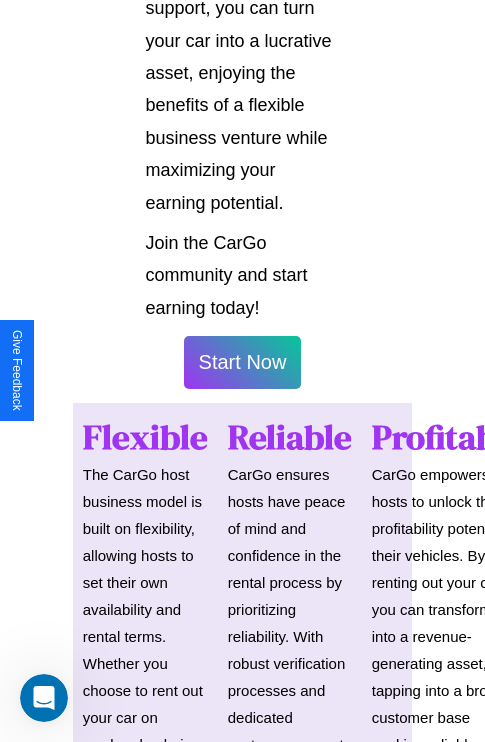 scroll, scrollTop: 1419, scrollLeft: 0, axis: vertical 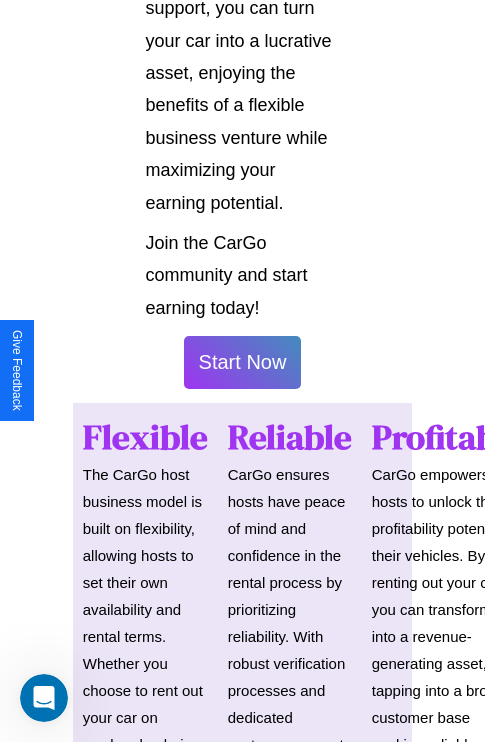 click on "Start Now" at bounding box center (243, 362) 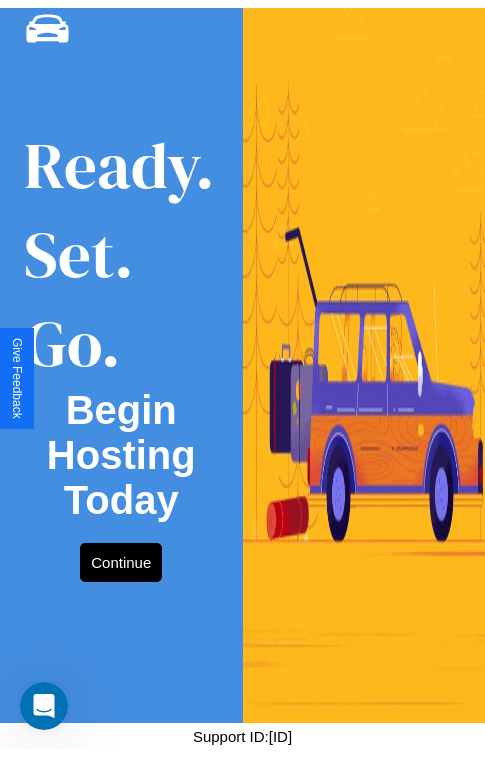 scroll, scrollTop: 0, scrollLeft: 0, axis: both 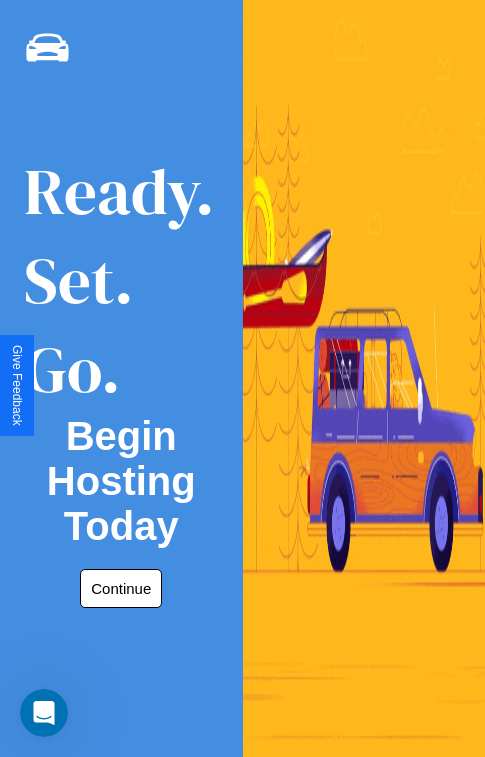 click on "Continue" at bounding box center (121, 588) 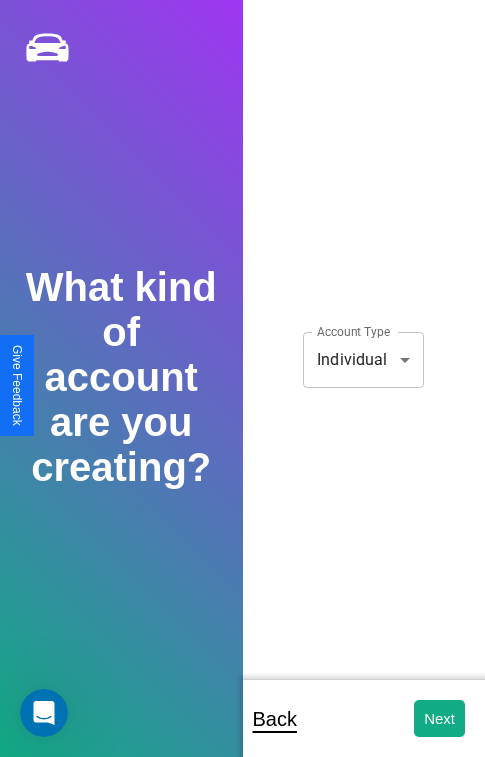 click on "**********" at bounding box center [242, 392] 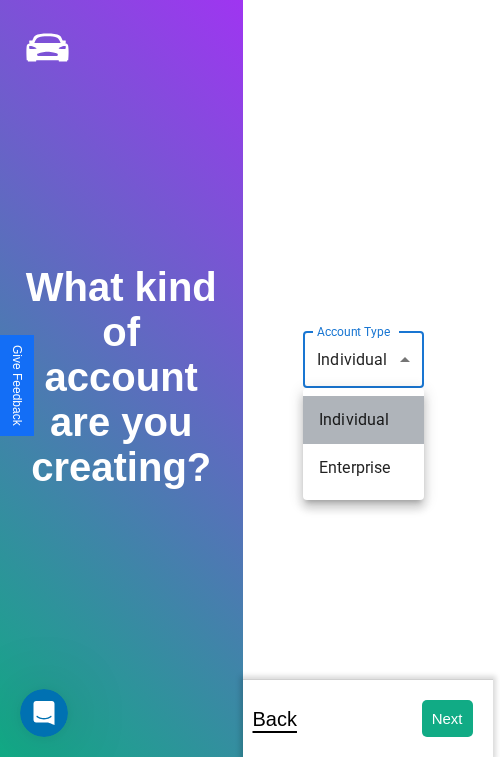 click on "Individual" at bounding box center (363, 420) 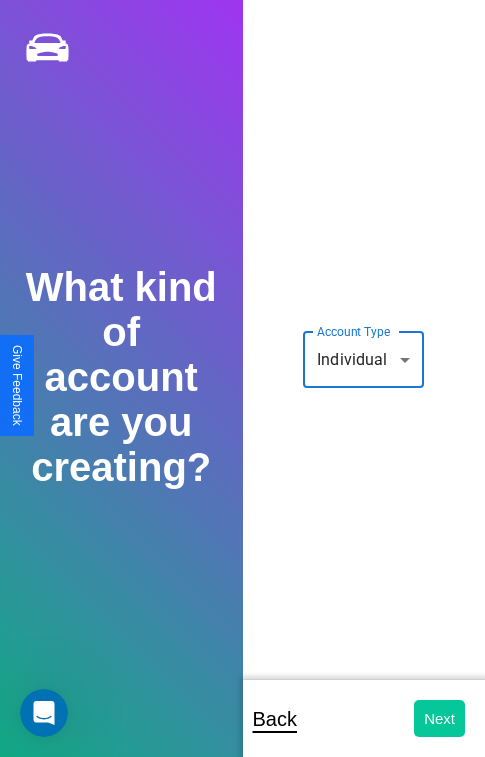 click on "Next" at bounding box center (439, 718) 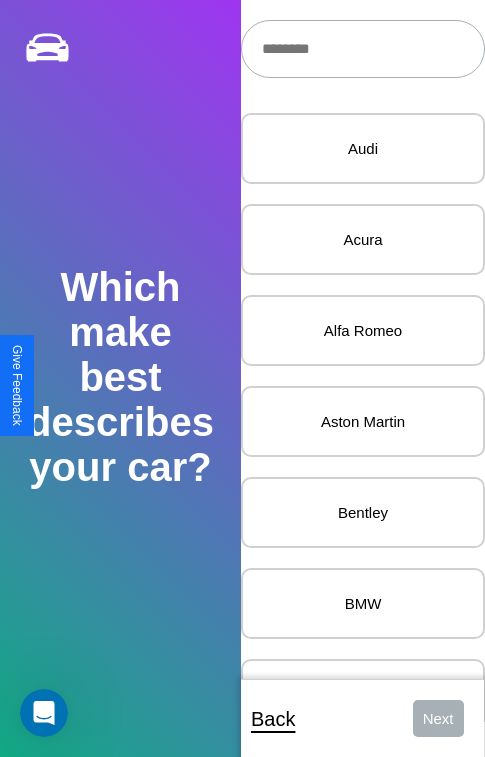 click at bounding box center (363, 49) 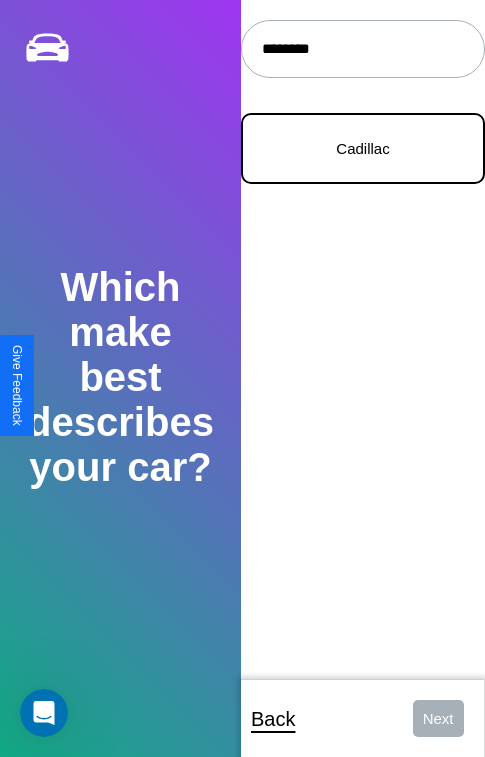 type on "********" 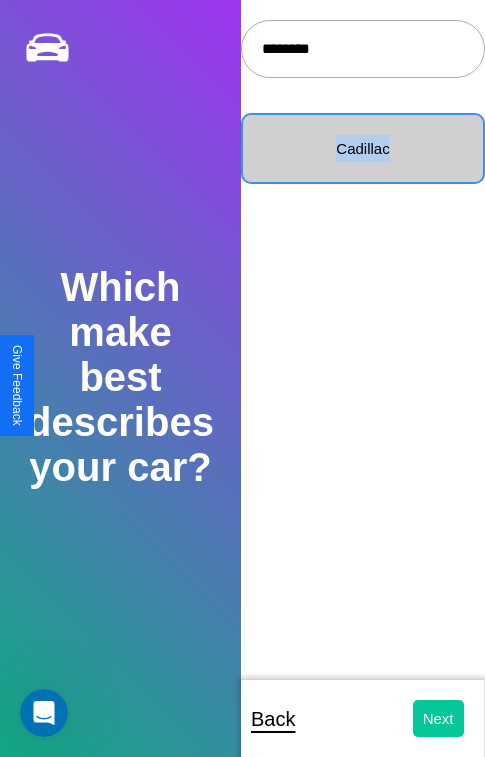 click on "Next" at bounding box center (438, 718) 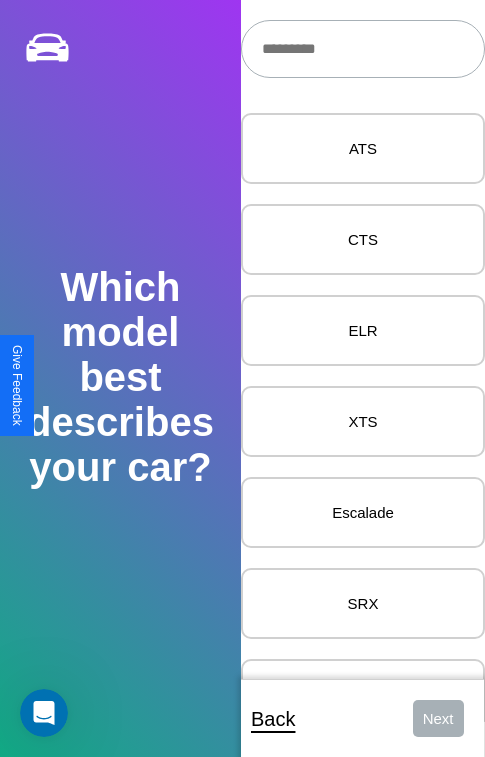 scroll, scrollTop: 24, scrollLeft: 0, axis: vertical 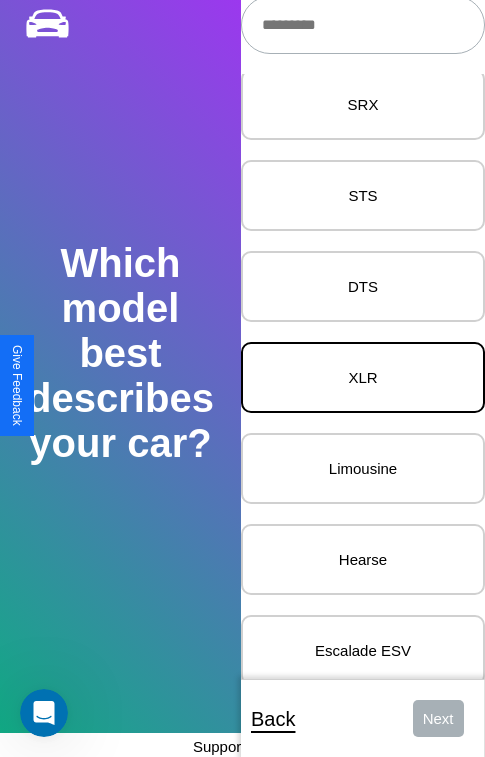 click on "XLR" at bounding box center (363, 377) 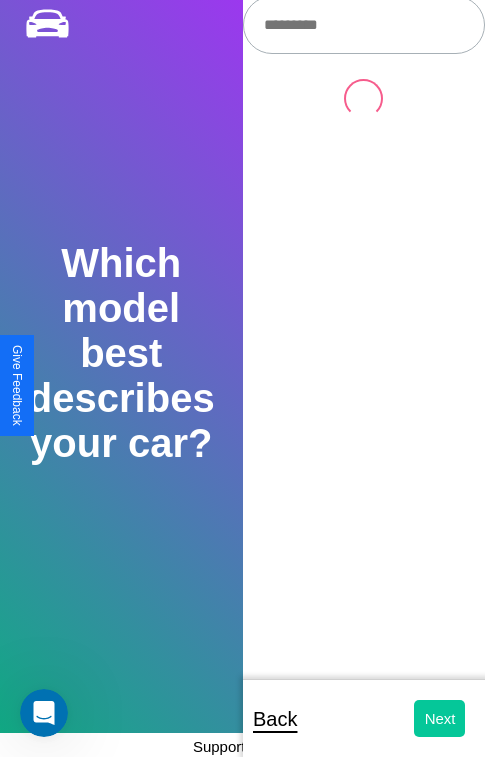 click on "Next" at bounding box center (439, 718) 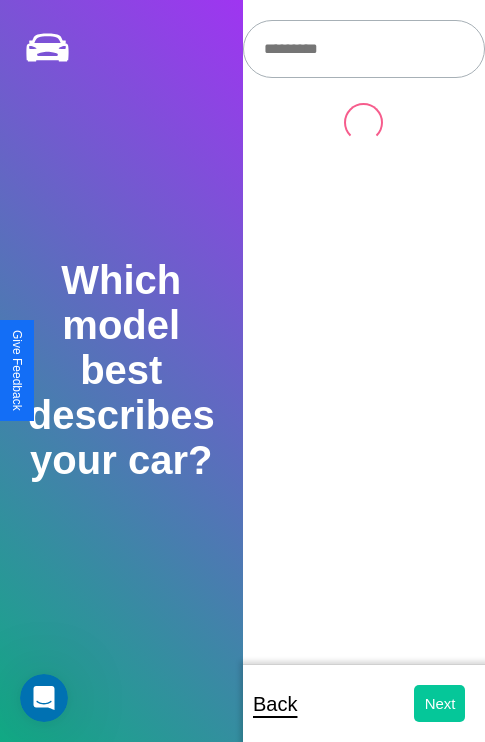 select on "*****" 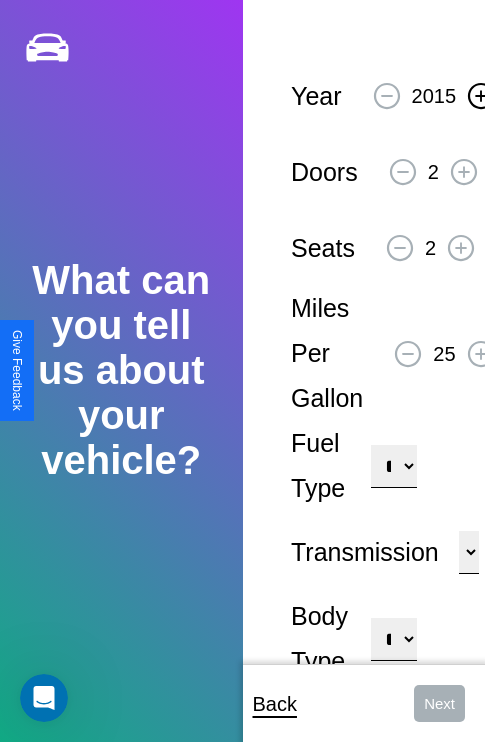 click 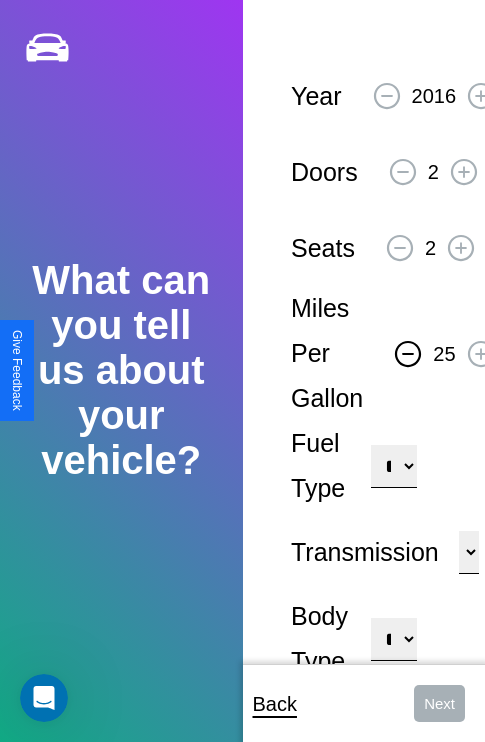 click 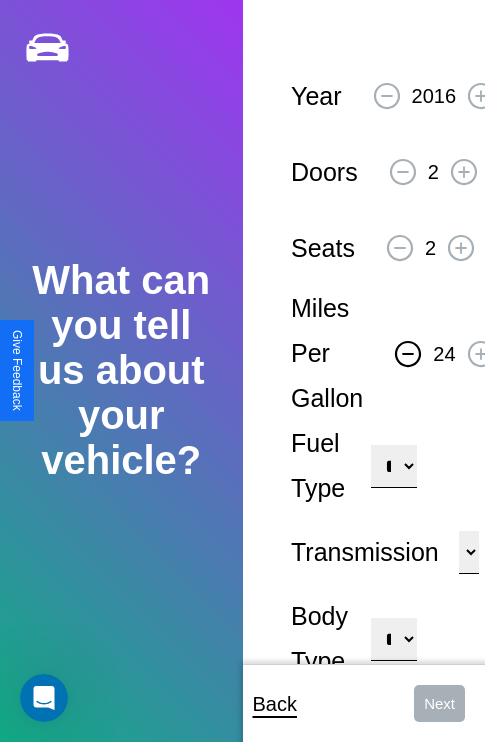 click on "**********" at bounding box center [393, 466] 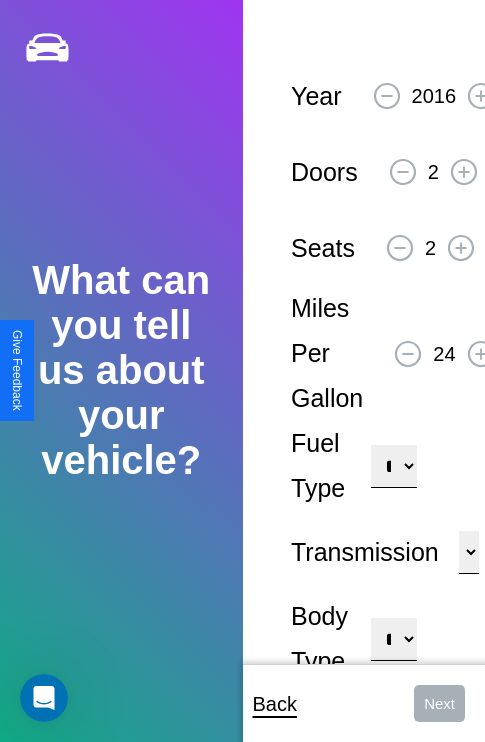 select on "**********" 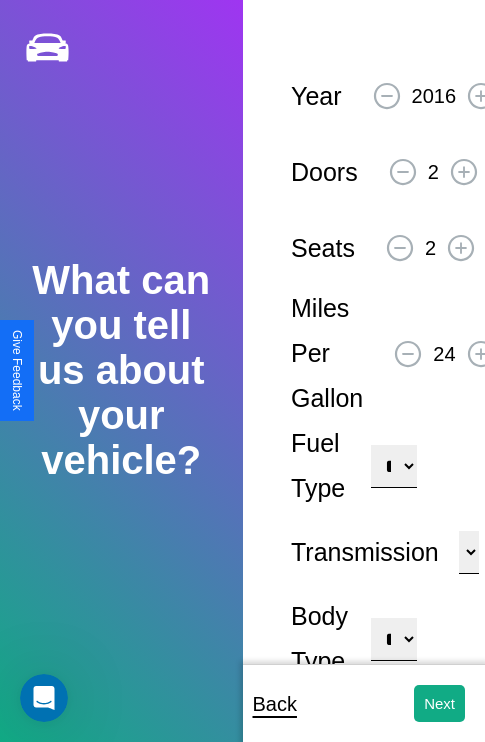 click on "**********" at bounding box center [393, 639] 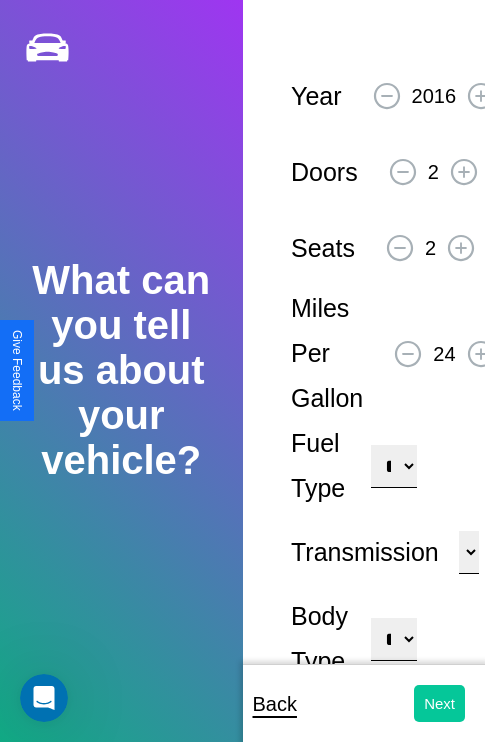 click on "Next" at bounding box center [439, 703] 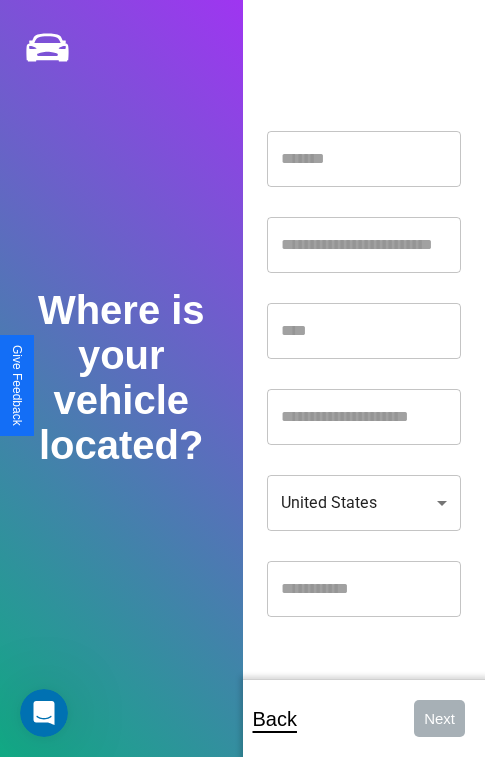 click at bounding box center [364, 159] 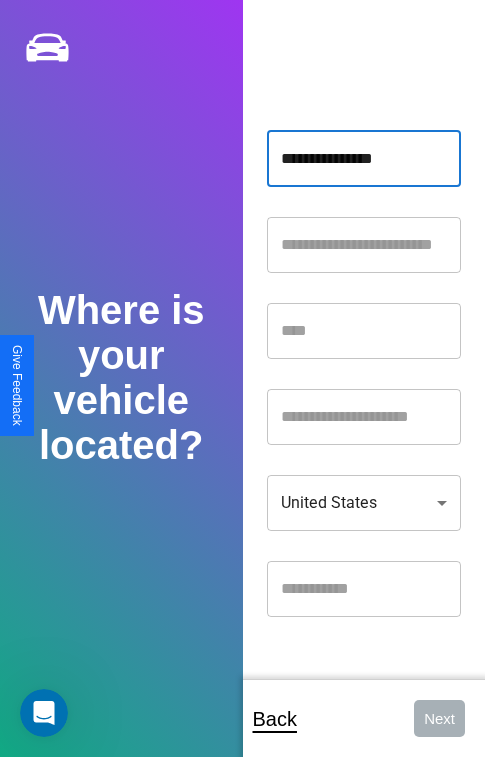type on "**********" 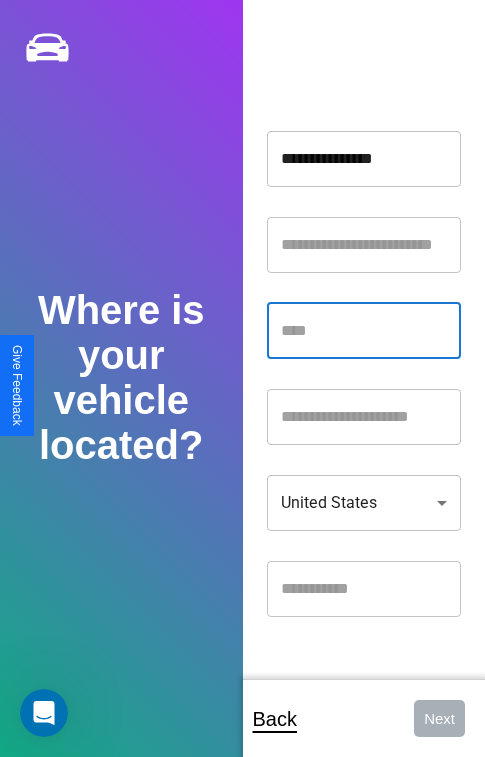 click at bounding box center [364, 331] 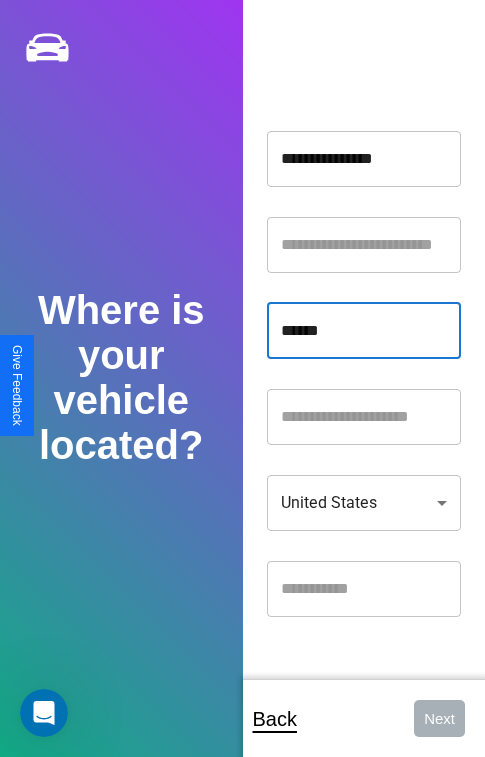 type on "******" 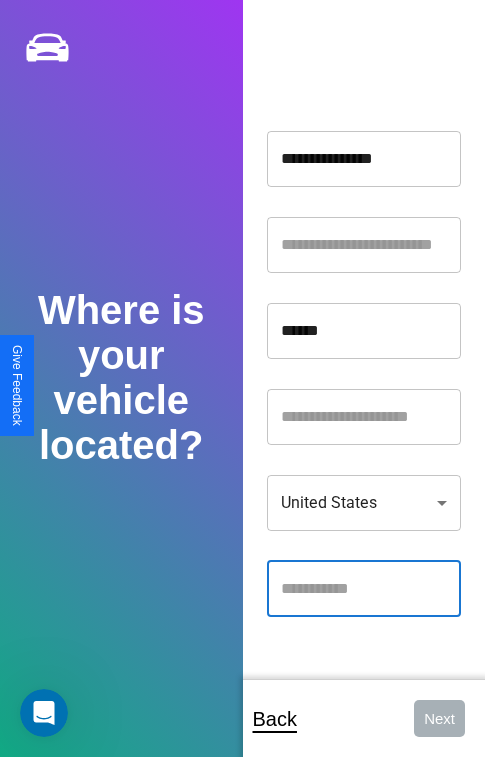 click at bounding box center [364, 589] 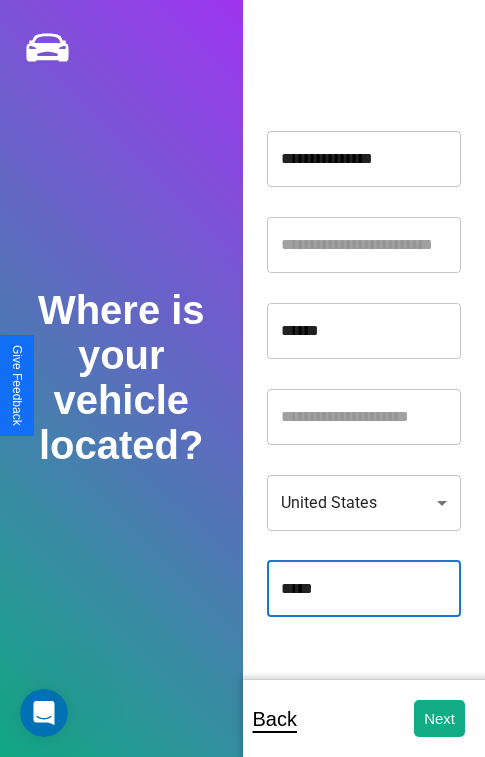 type on "*****" 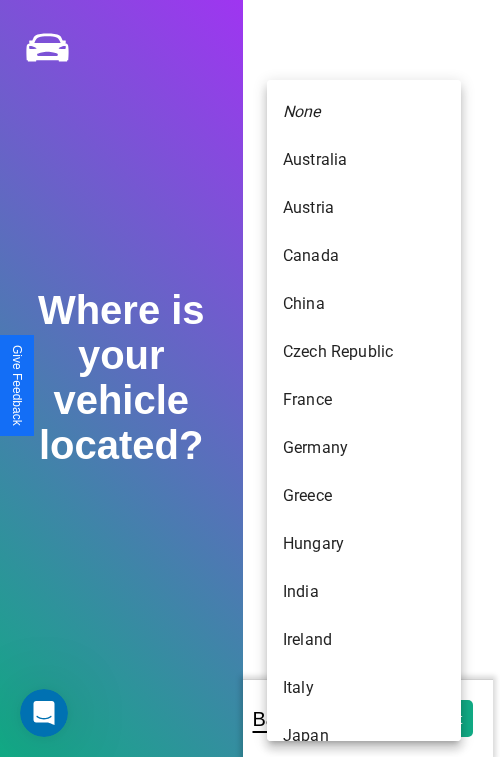 click on "Greece" at bounding box center [364, 496] 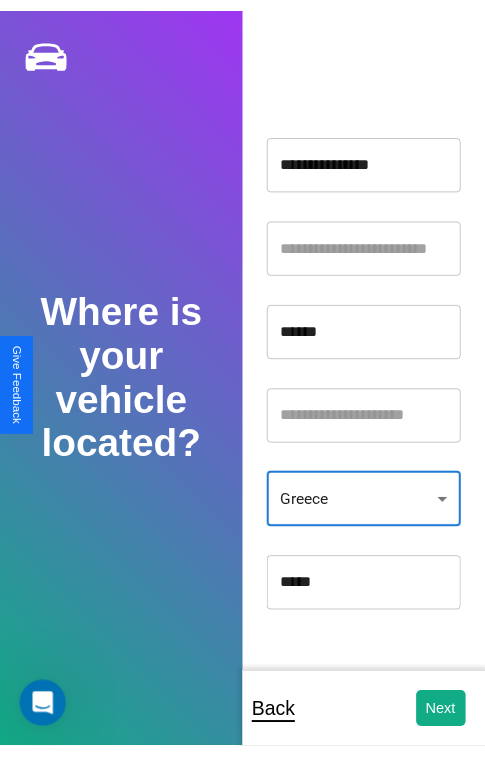 scroll, scrollTop: 392, scrollLeft: 0, axis: vertical 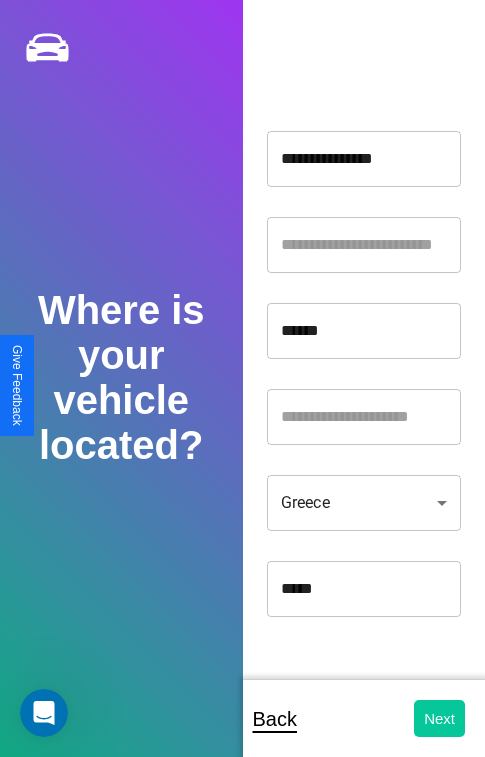 click on "Next" at bounding box center [439, 718] 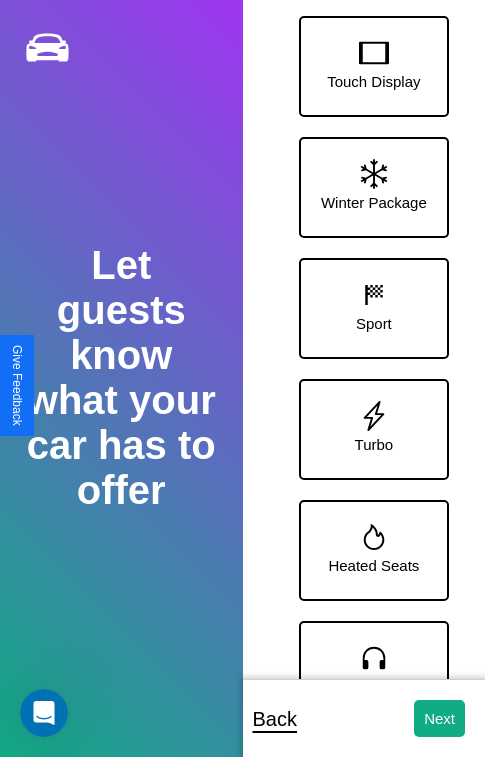 scroll, scrollTop: 249, scrollLeft: 0, axis: vertical 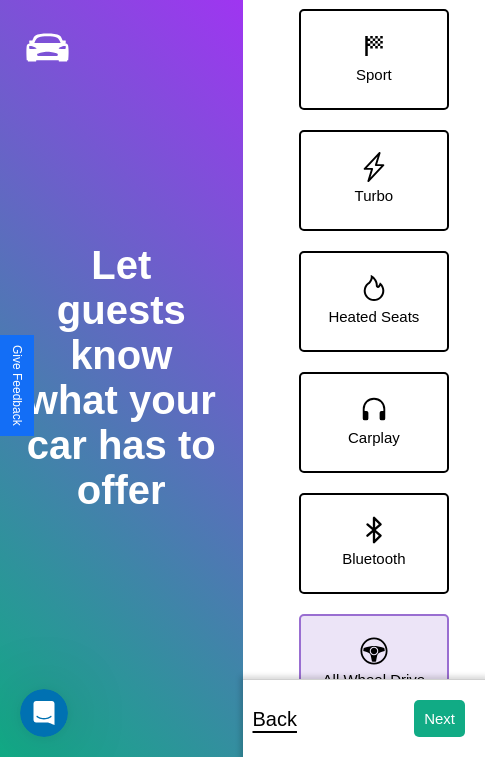 click 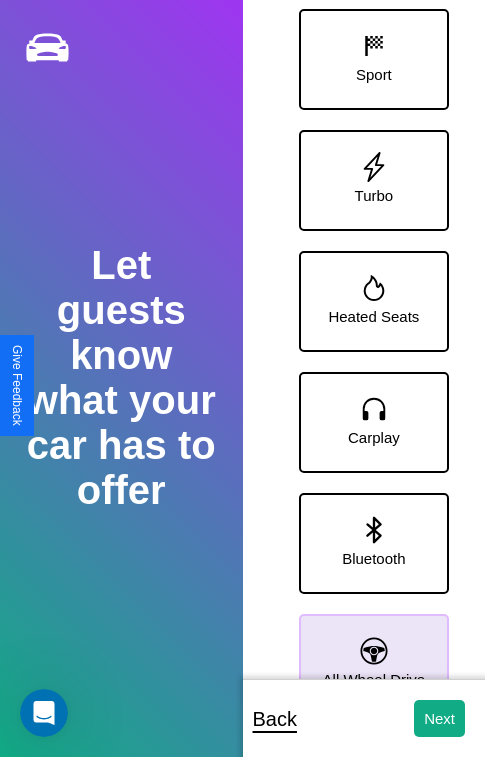 click 